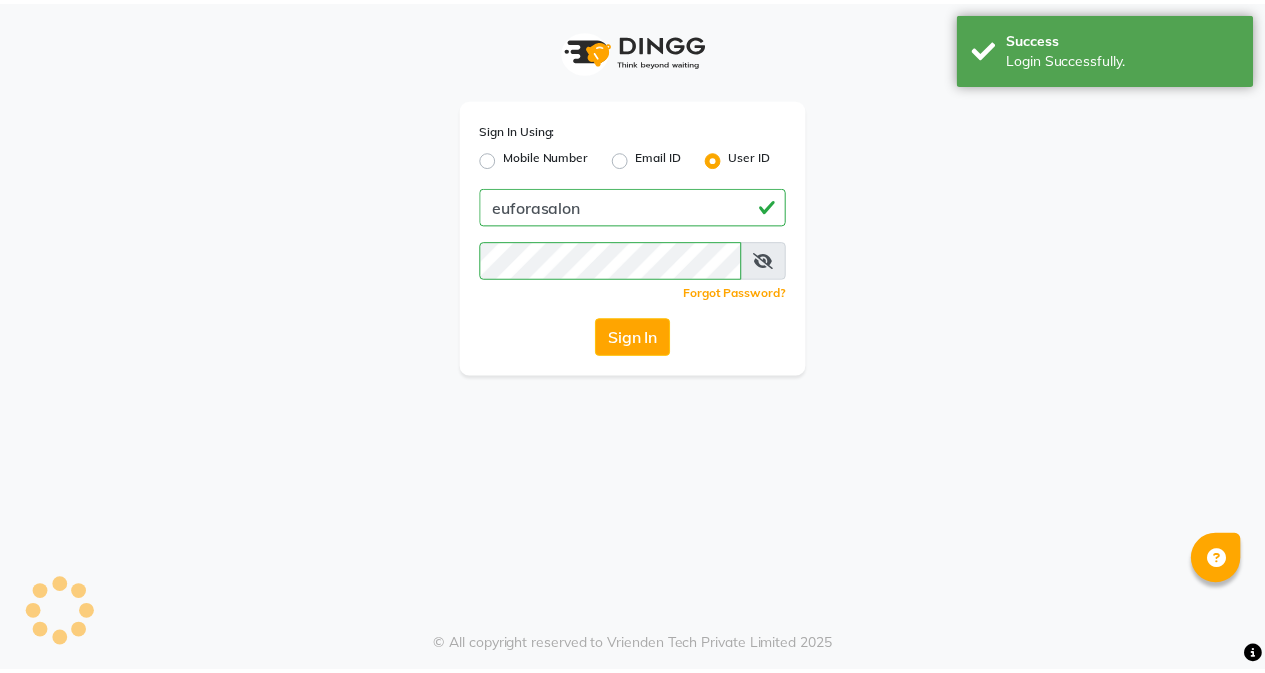 scroll, scrollTop: 0, scrollLeft: 0, axis: both 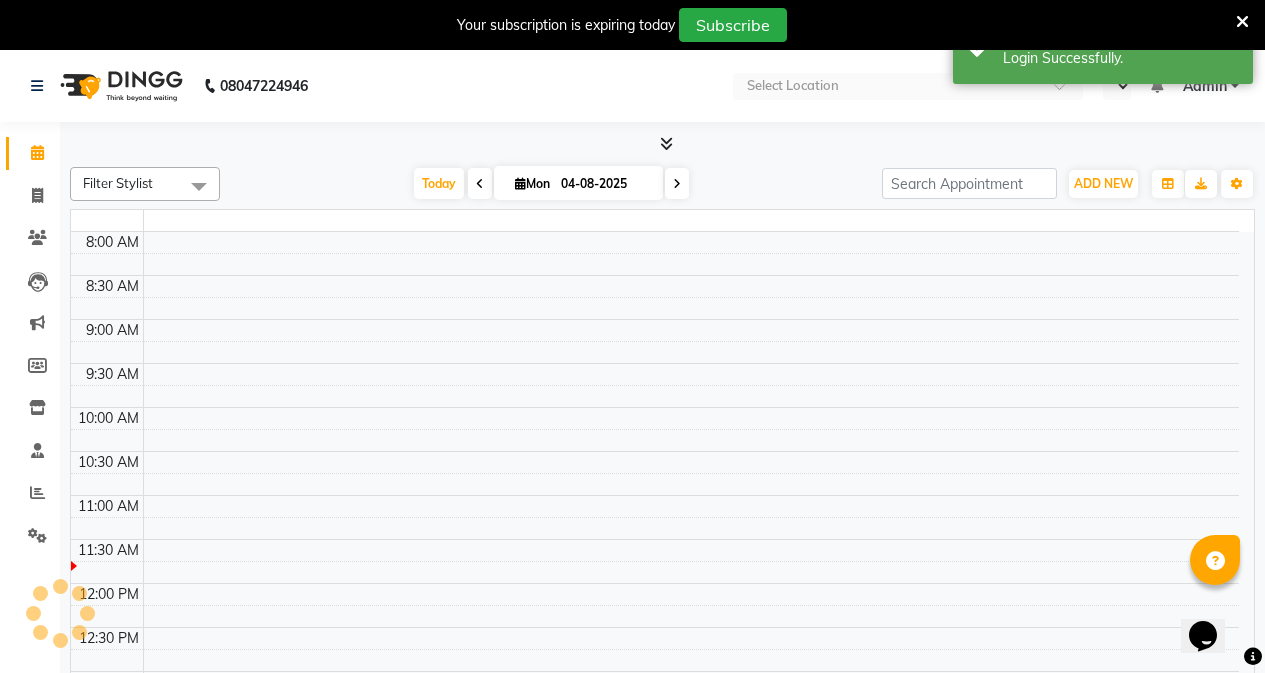 select on "en" 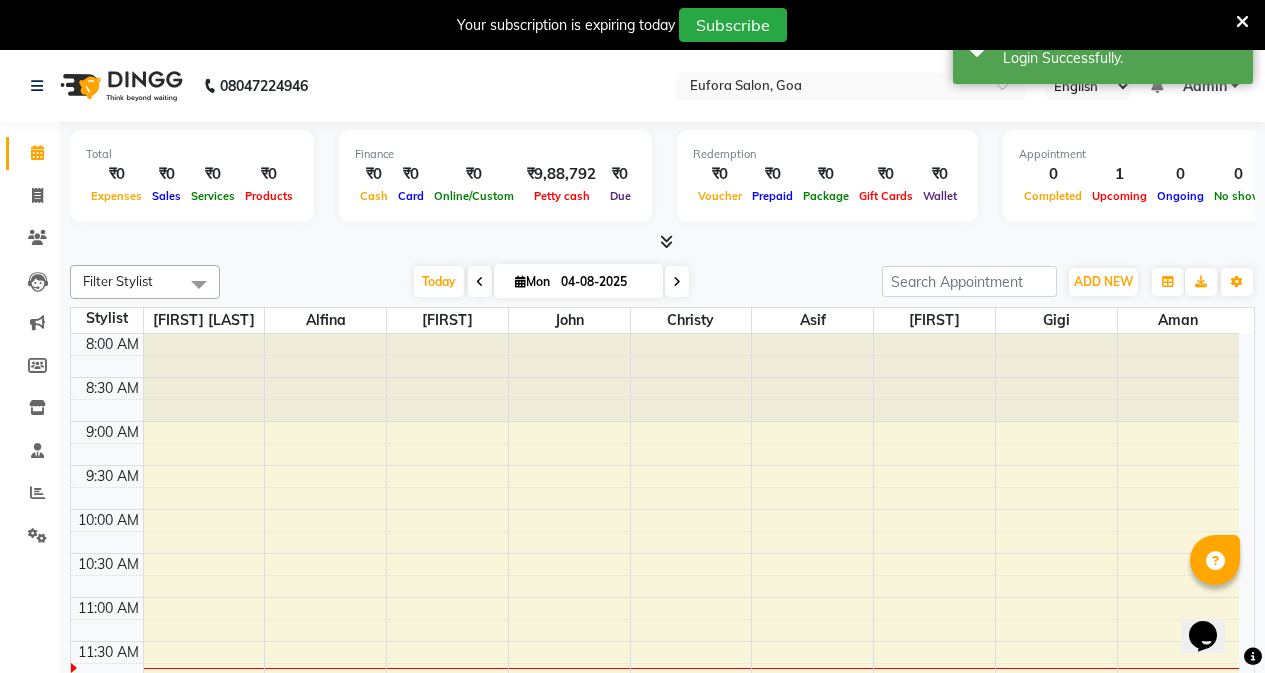click at bounding box center [1242, 22] 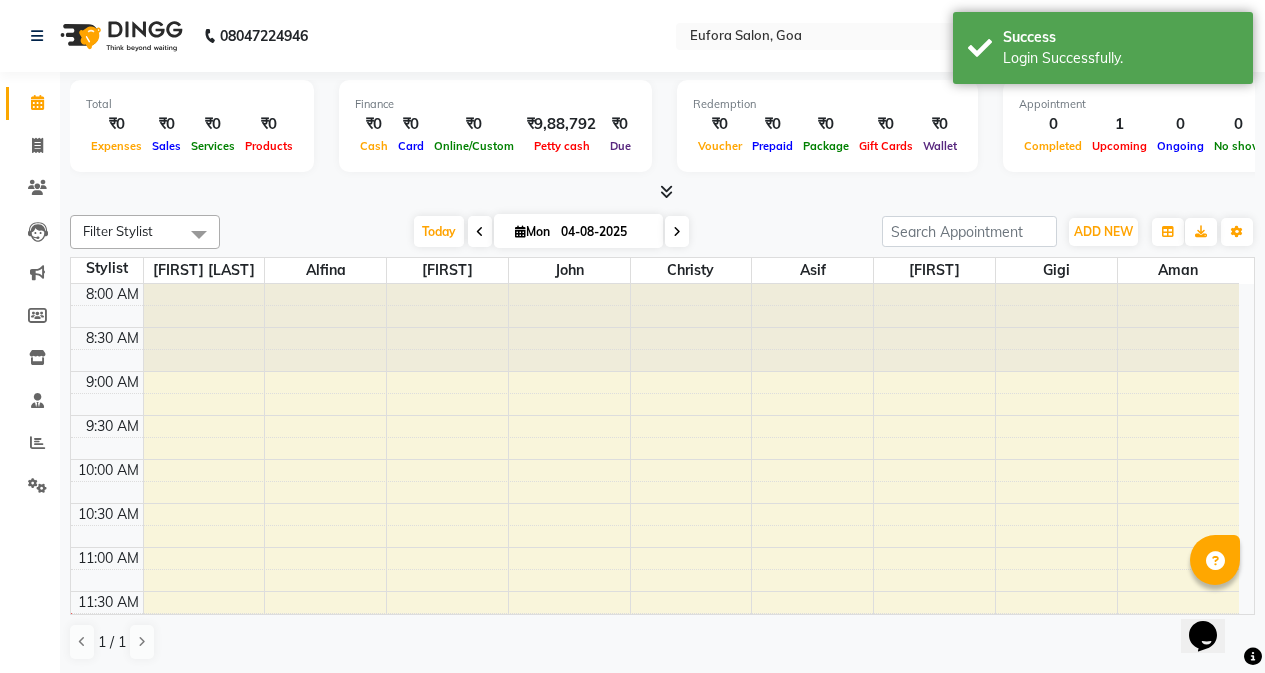scroll, scrollTop: 0, scrollLeft: 0, axis: both 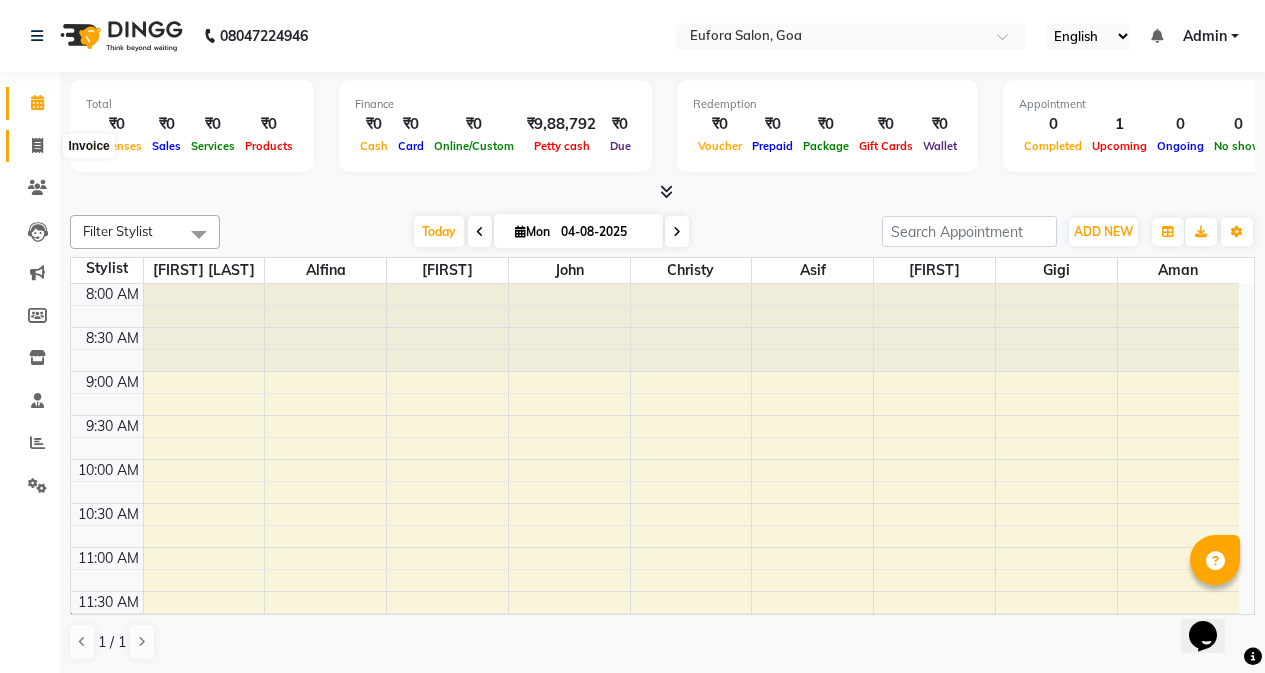 click 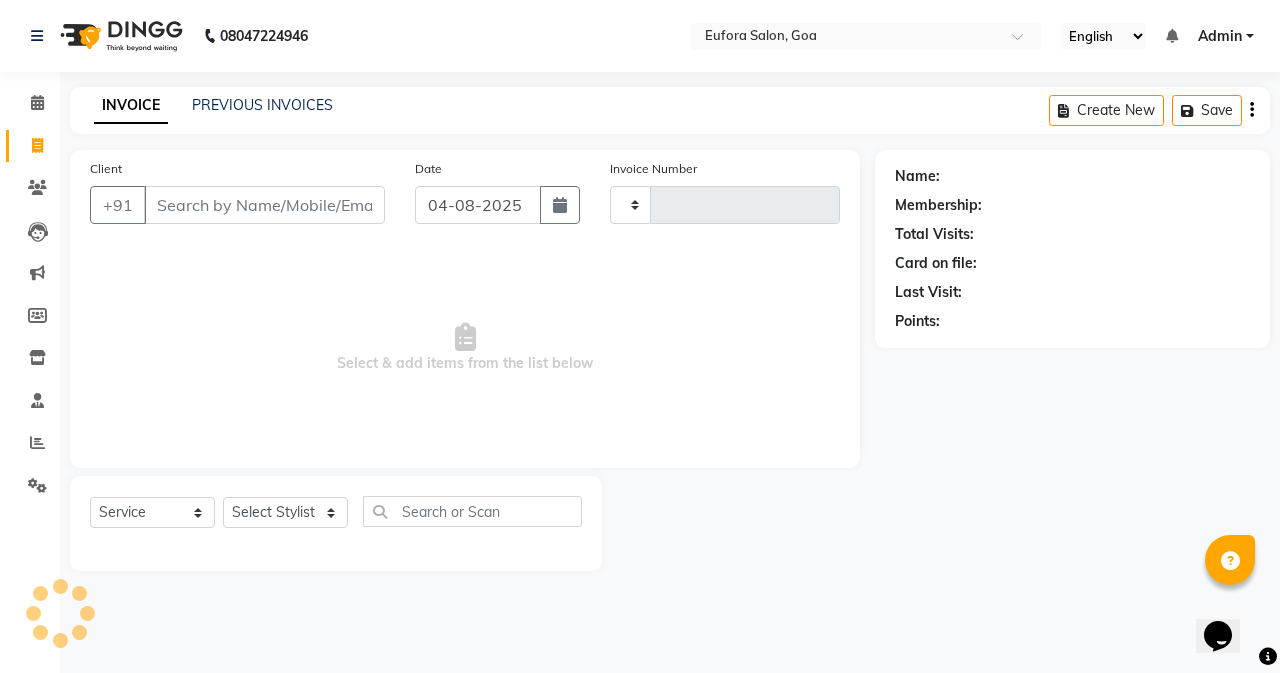 type on "0473" 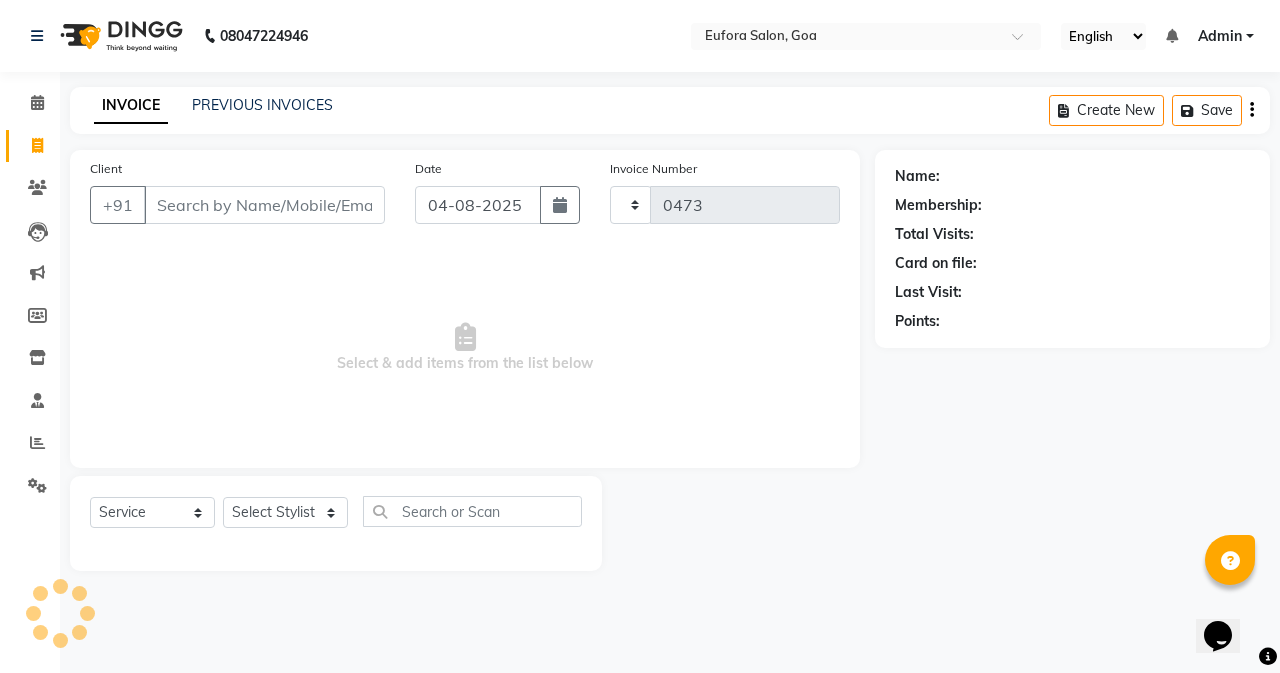 select on "6684" 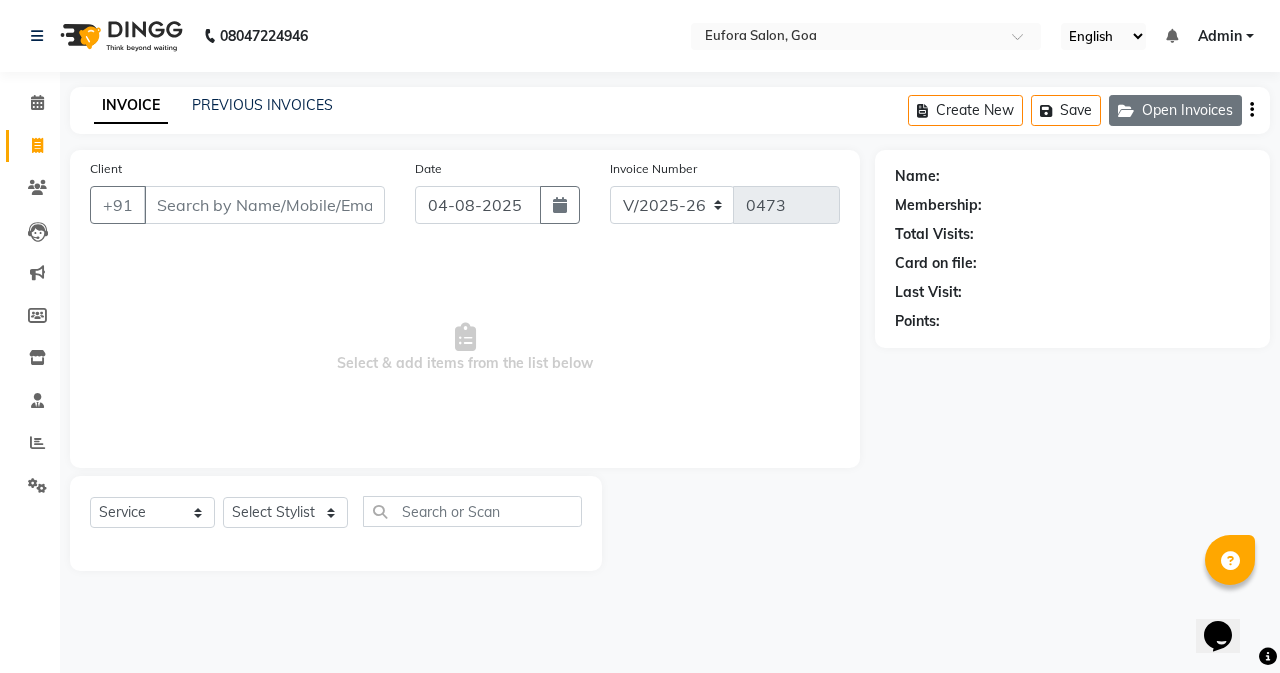click on "Open Invoices" 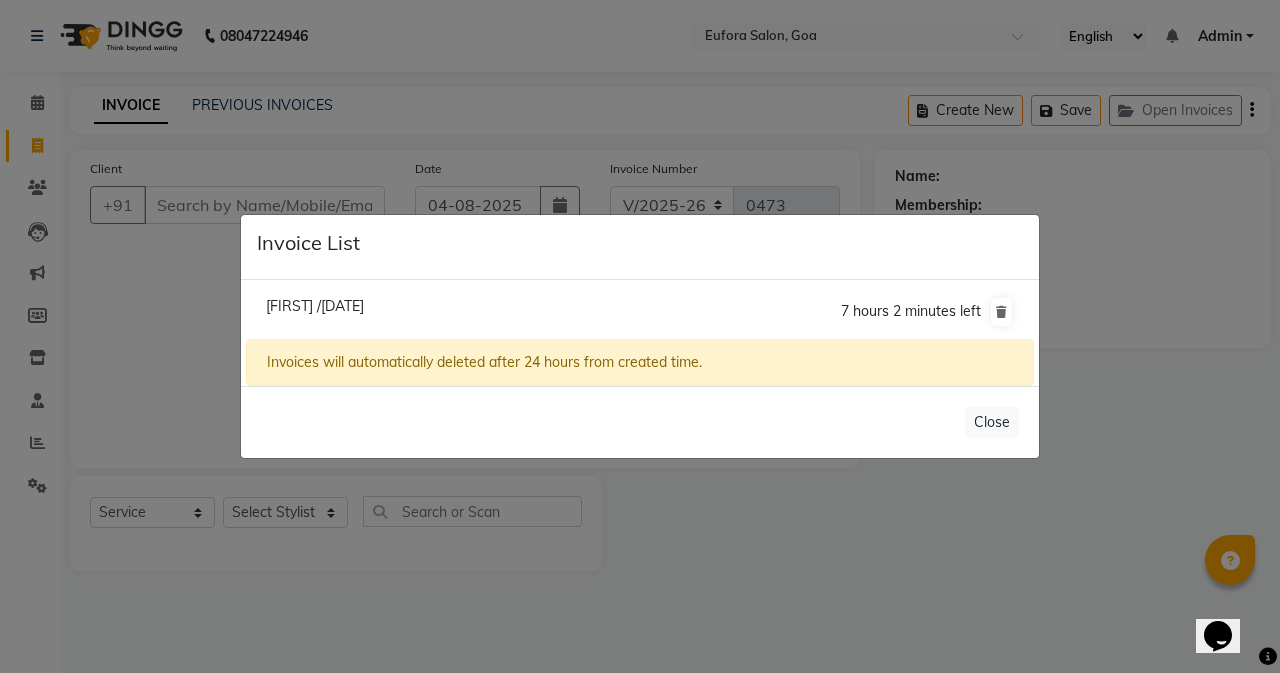 click on "[FIRST] /[DATE]" 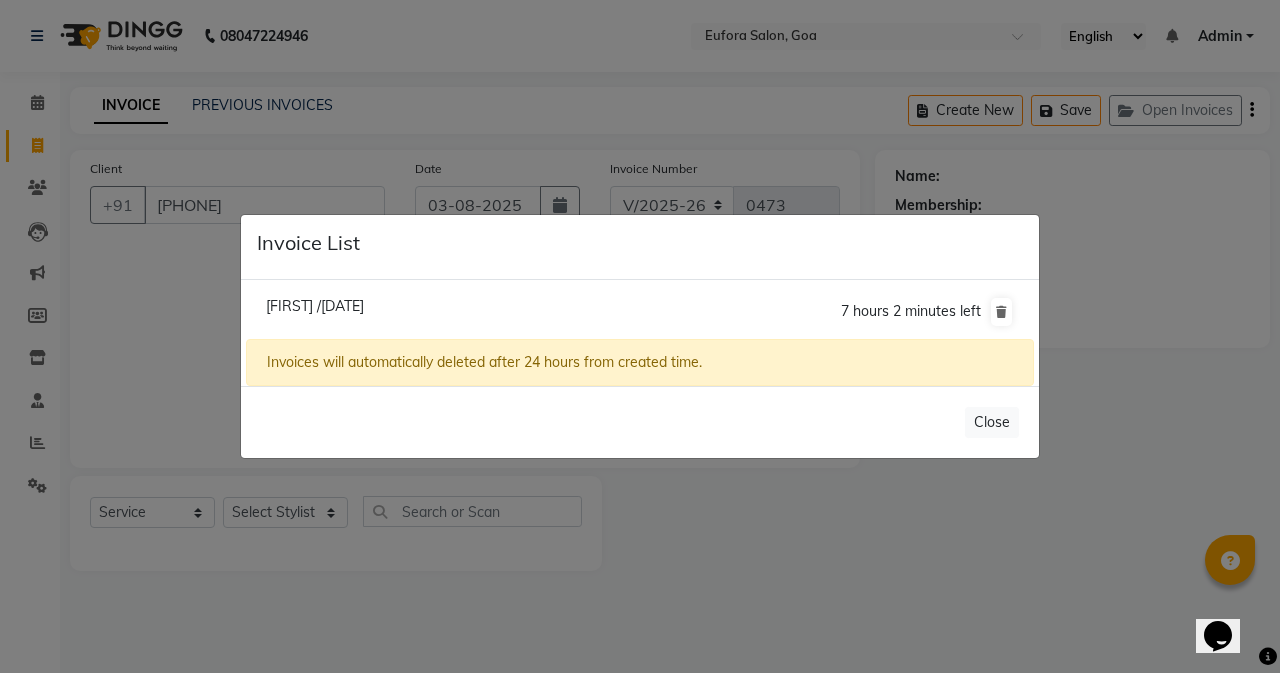 click on "[FIRST] /[DATE]  7 hours 2 minutes left" 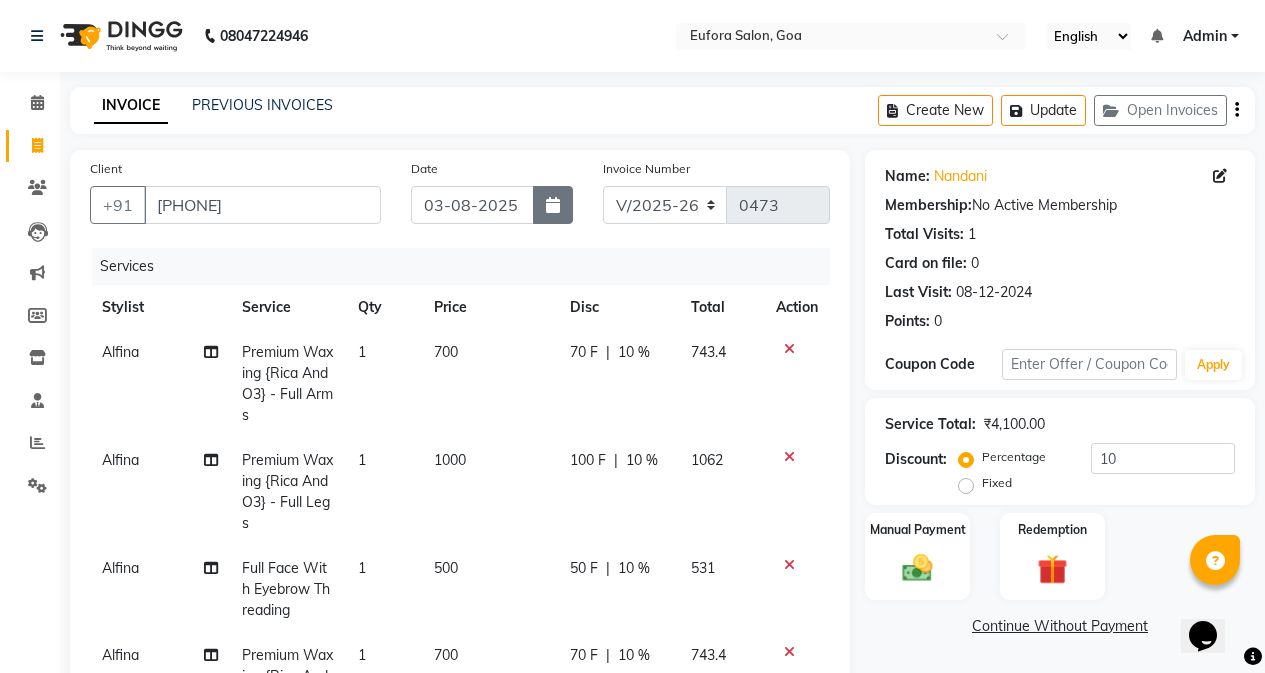 click 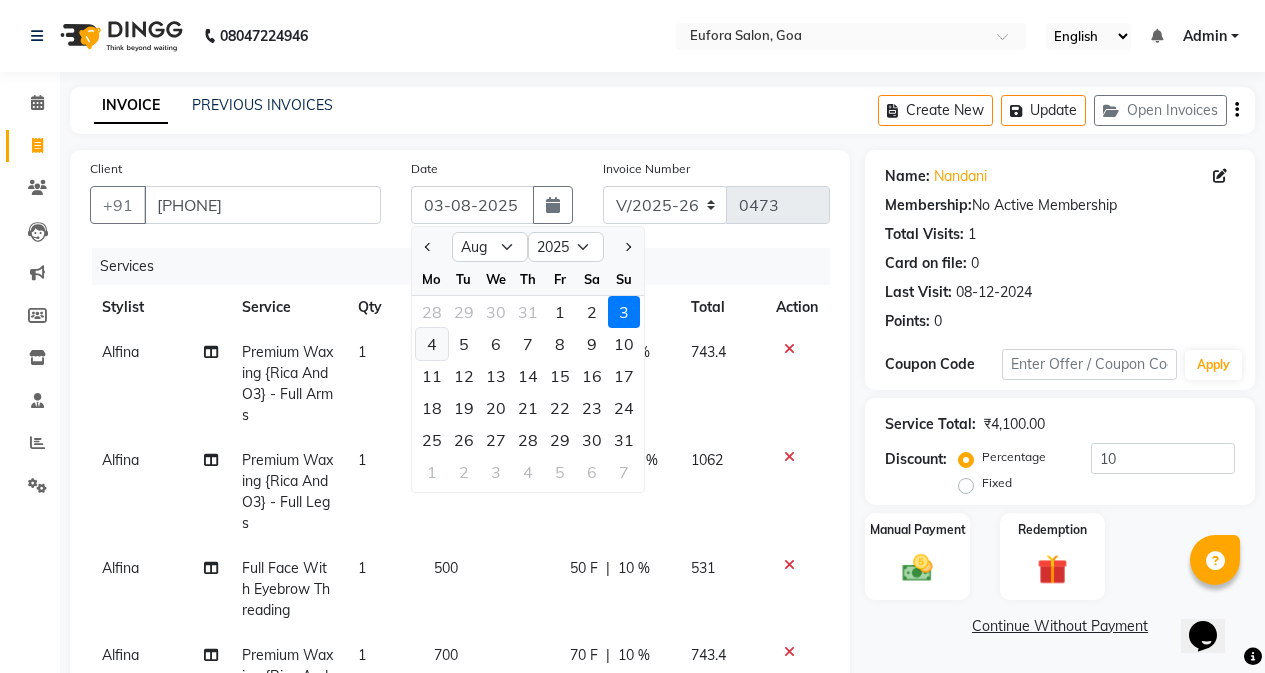 click on "4" 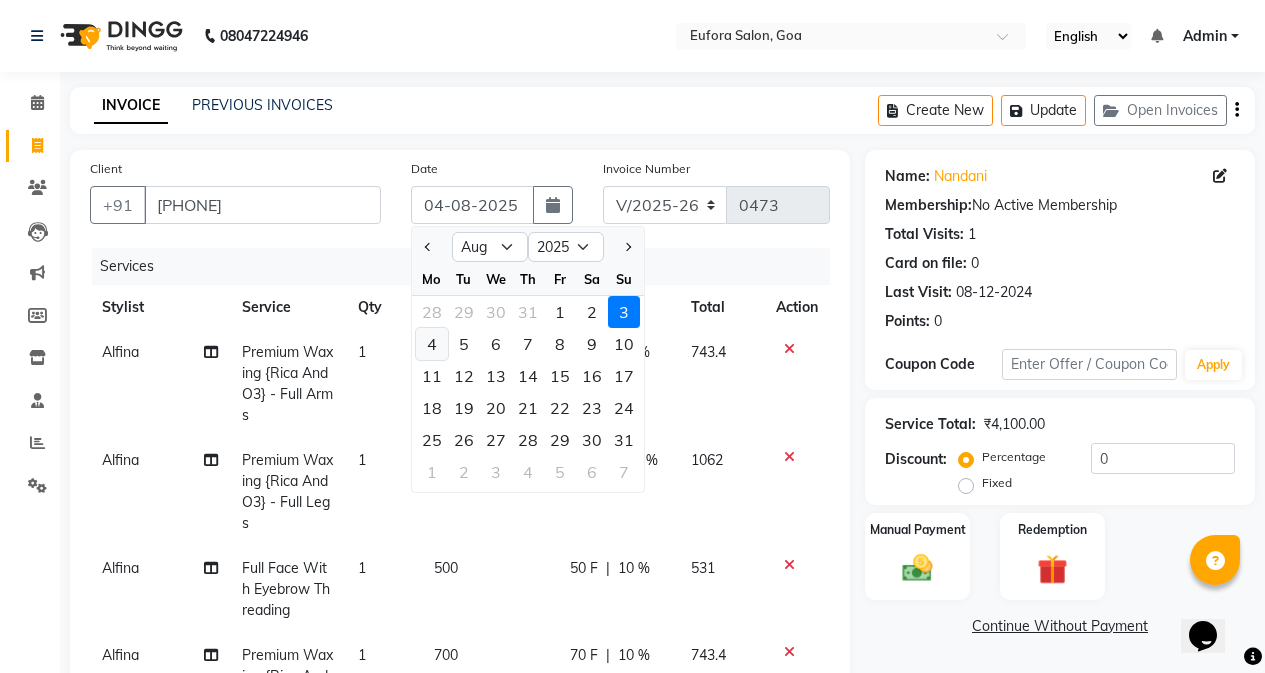 click on "700" 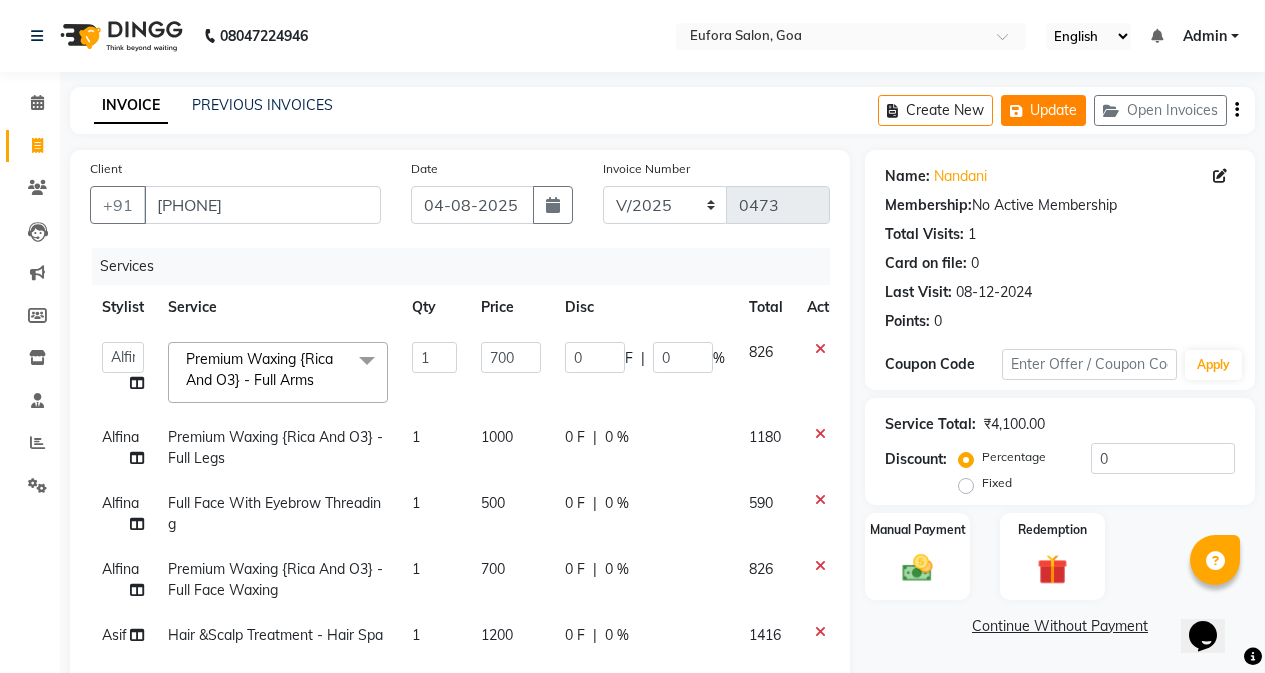 click on "Update" 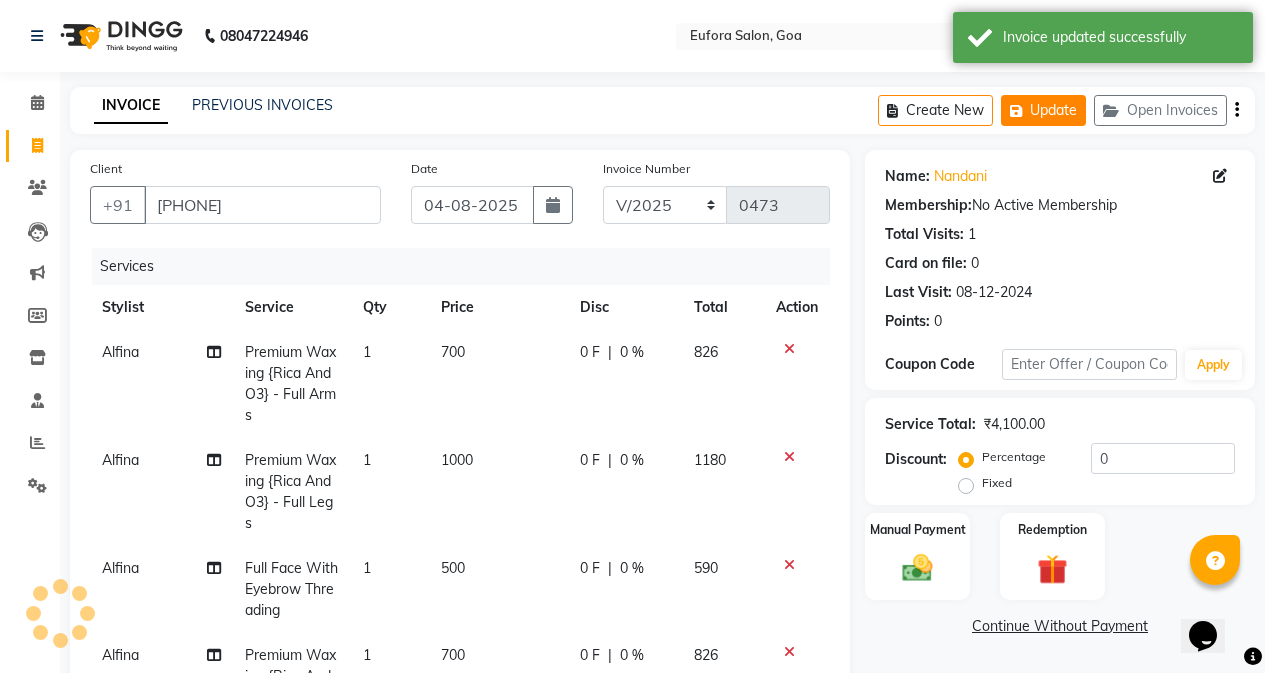 click on "Update" 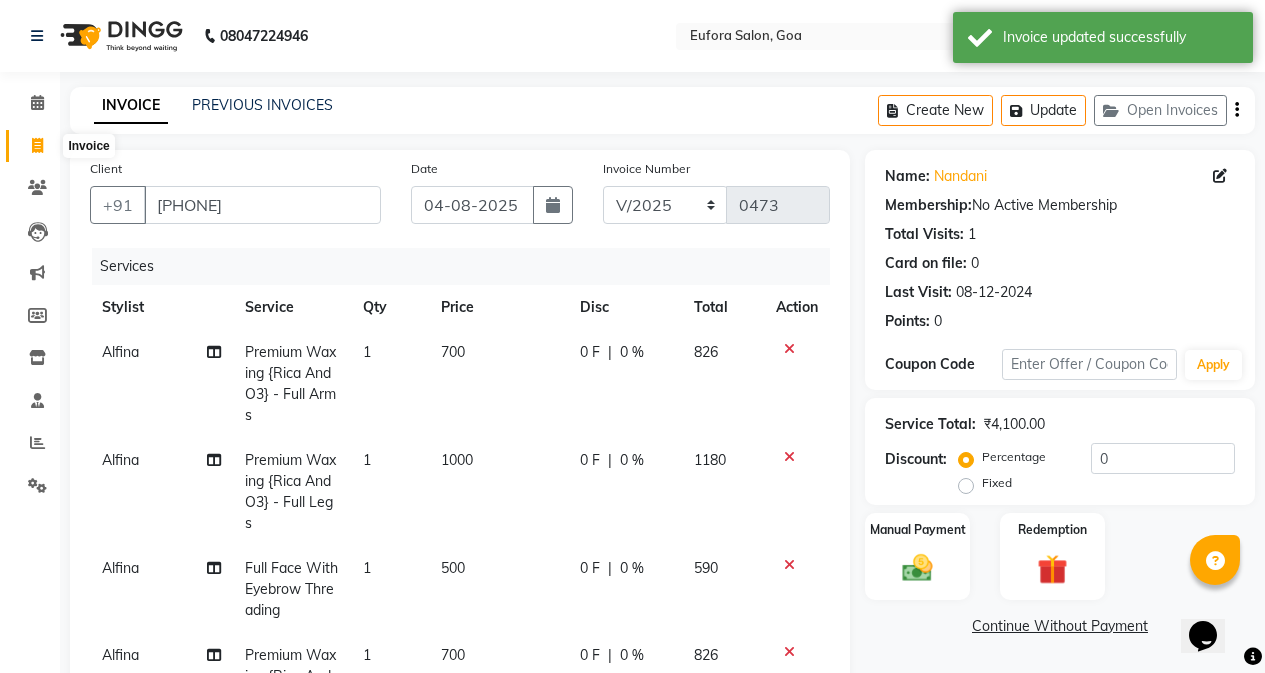 click 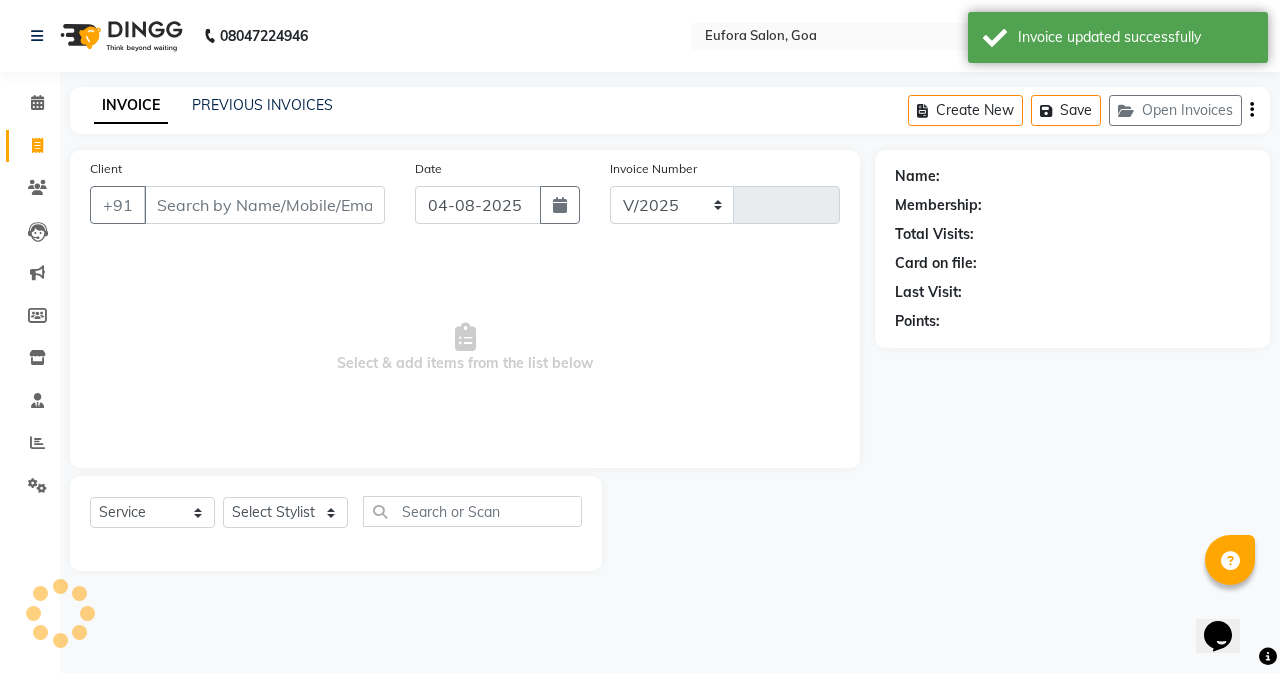 select on "6684" 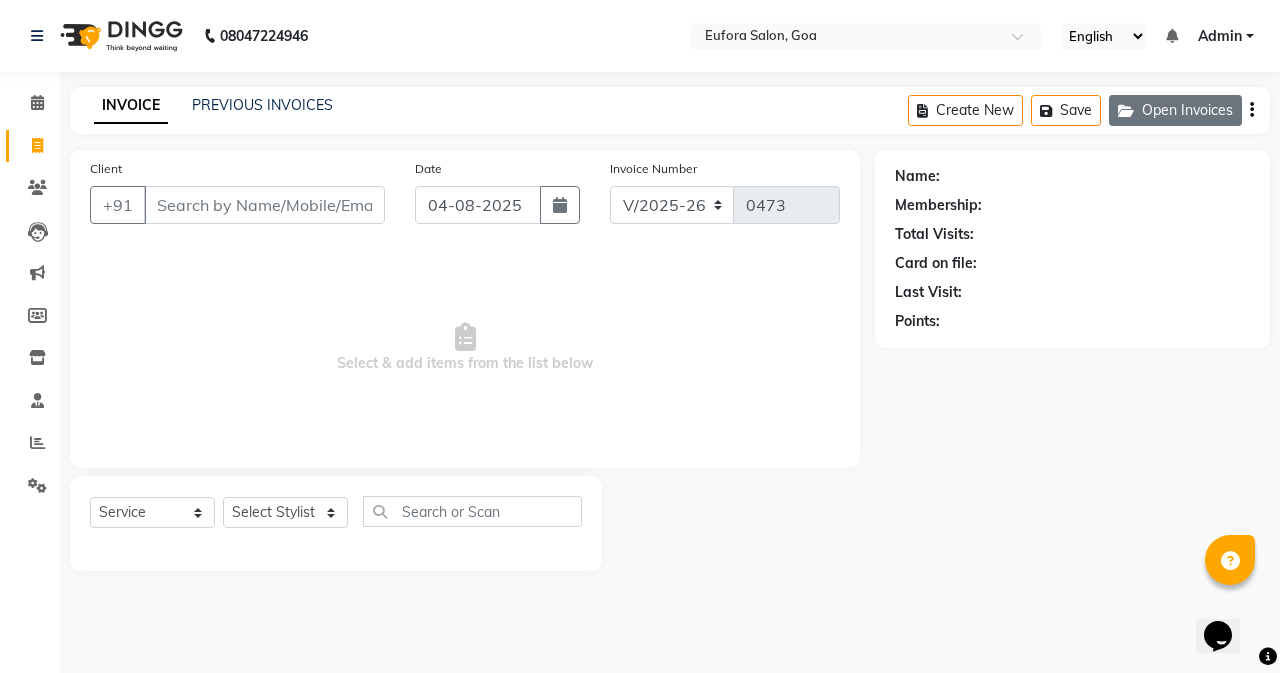 click on "Open Invoices" 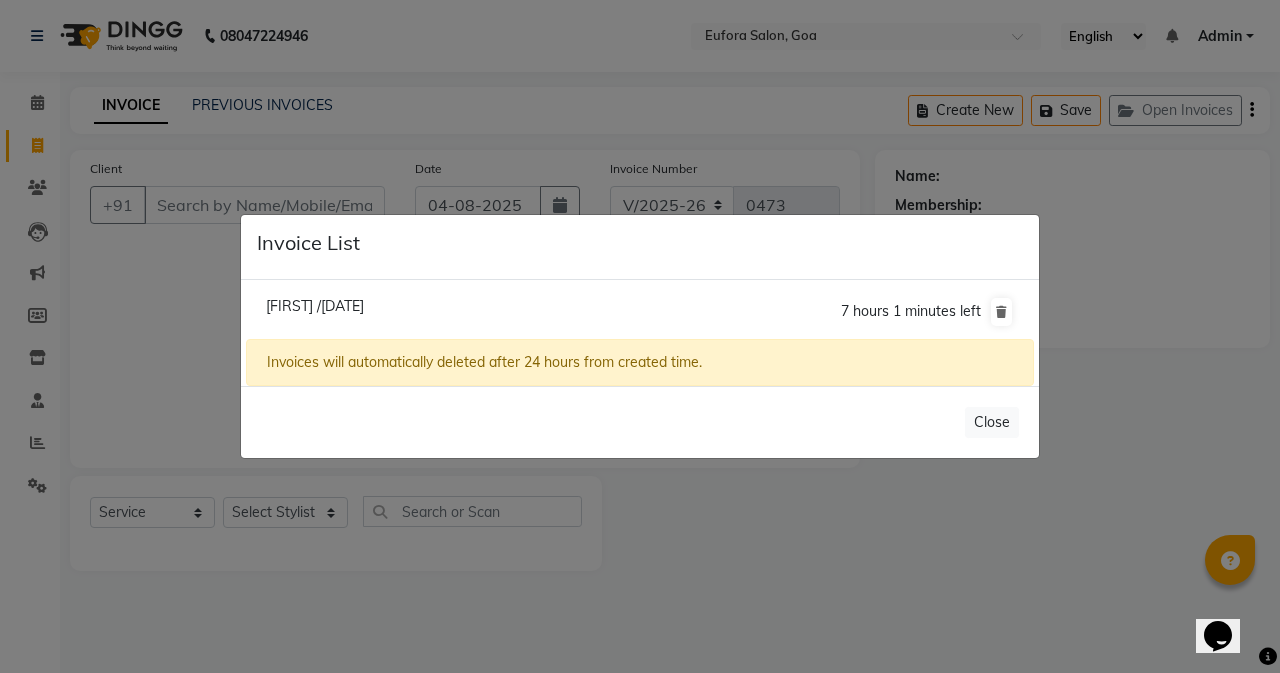 click on "[FIRST] /[DATE]" 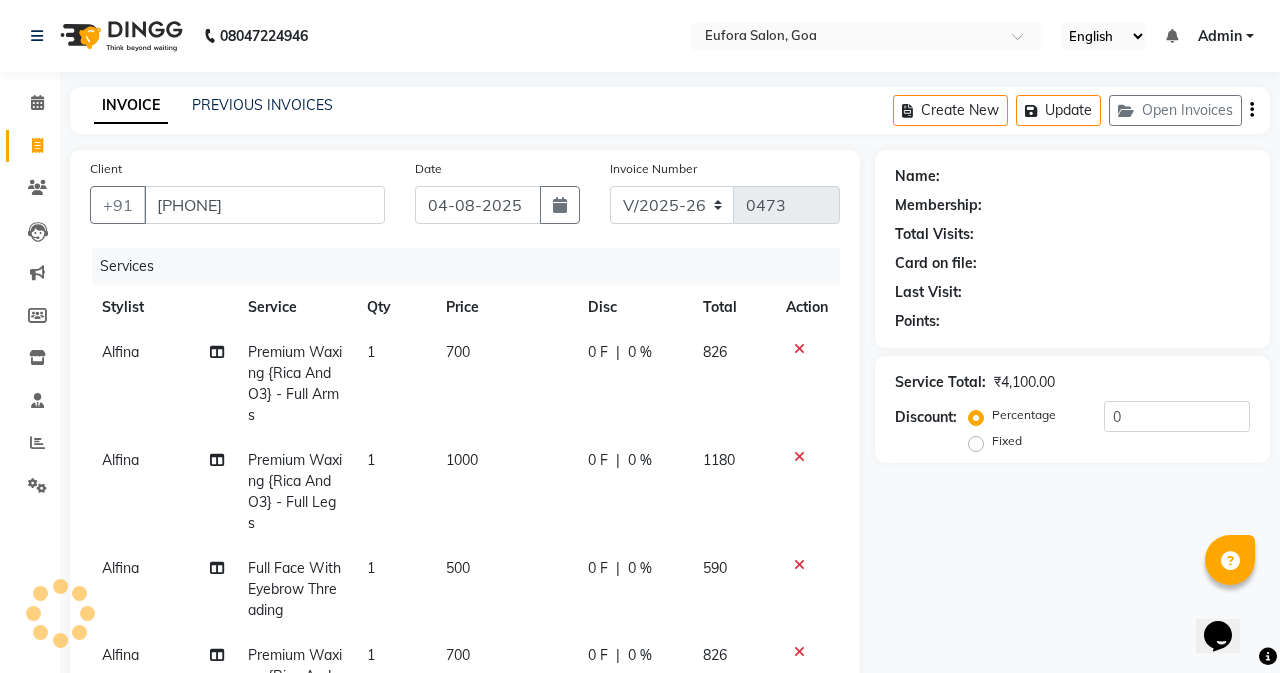click on "[FIRST] /[DATE]  7 hours 1 minutes left" 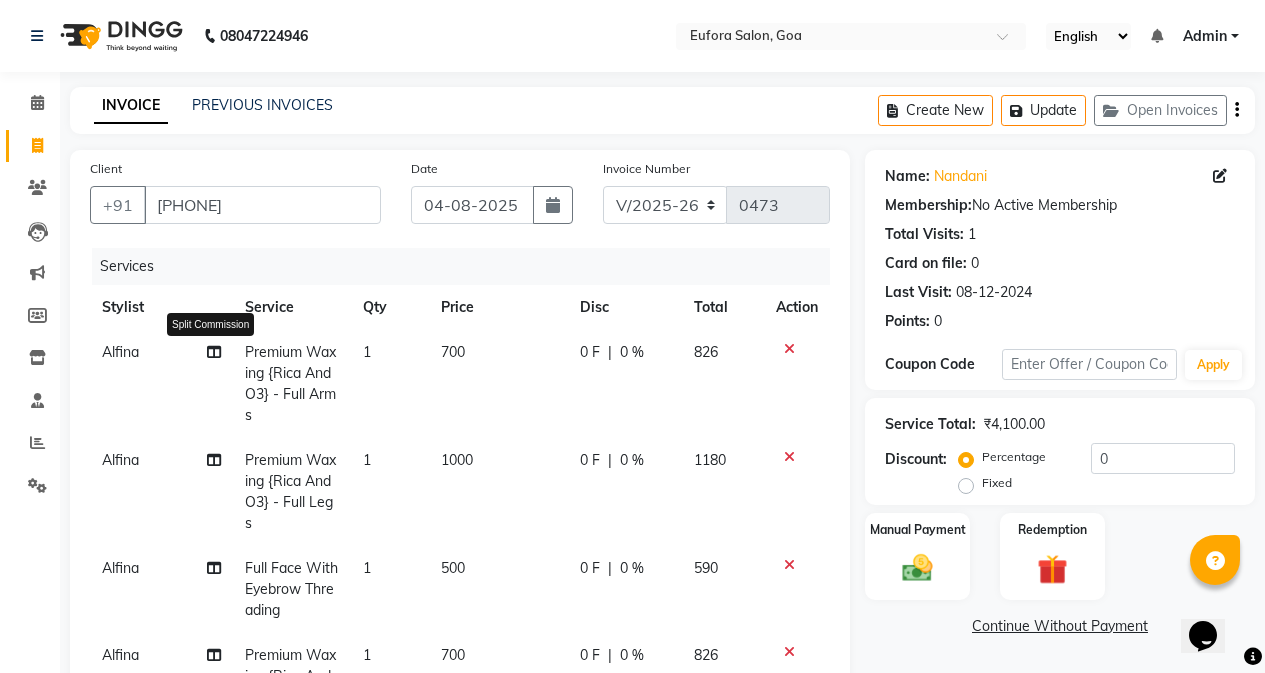 click 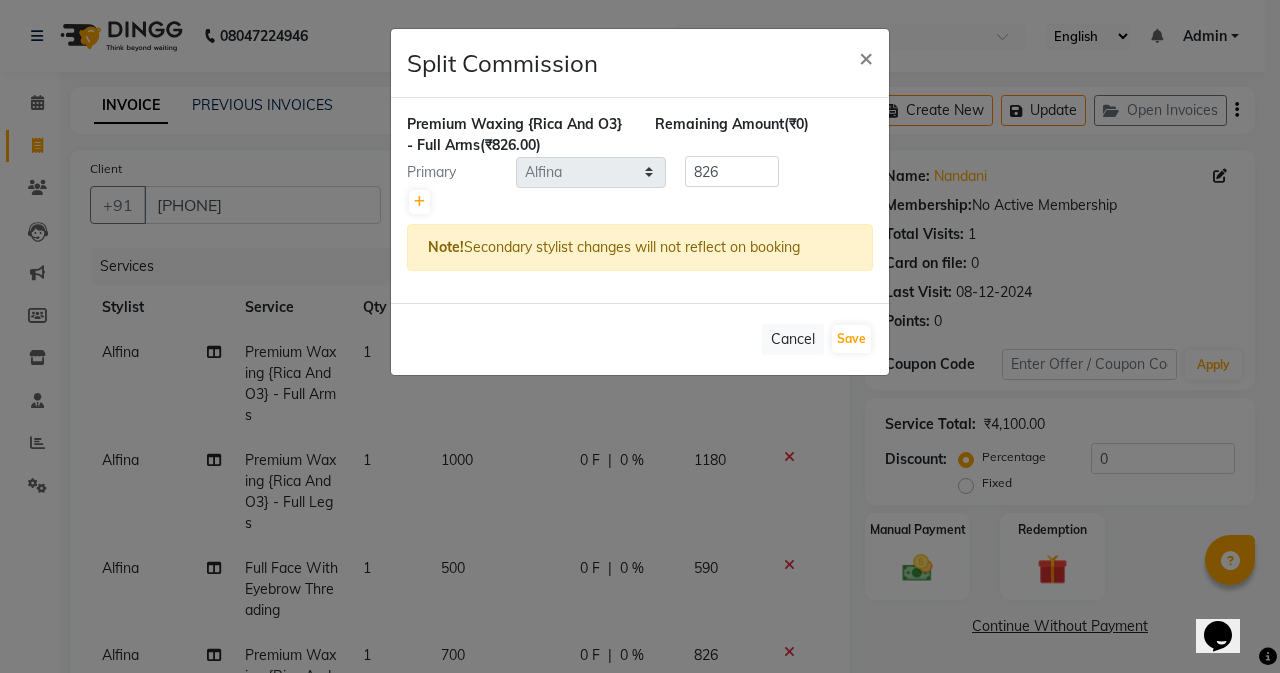 click on "Split Commission × Premium Waxing {Rica And O3} - Full Arms  (₹826.00) Remaining Amount  (₹0) Primary Select  [FIRST]   [FIRST]   [FIRST]   [FIRST]   [FIRST]   [FIRST]   [FIRST] [LAST]   [FIRST]   [FIRST]   [FIRST]  826 Note!  Secondary stylist changes will not reflect on booking   Cancel   Save" 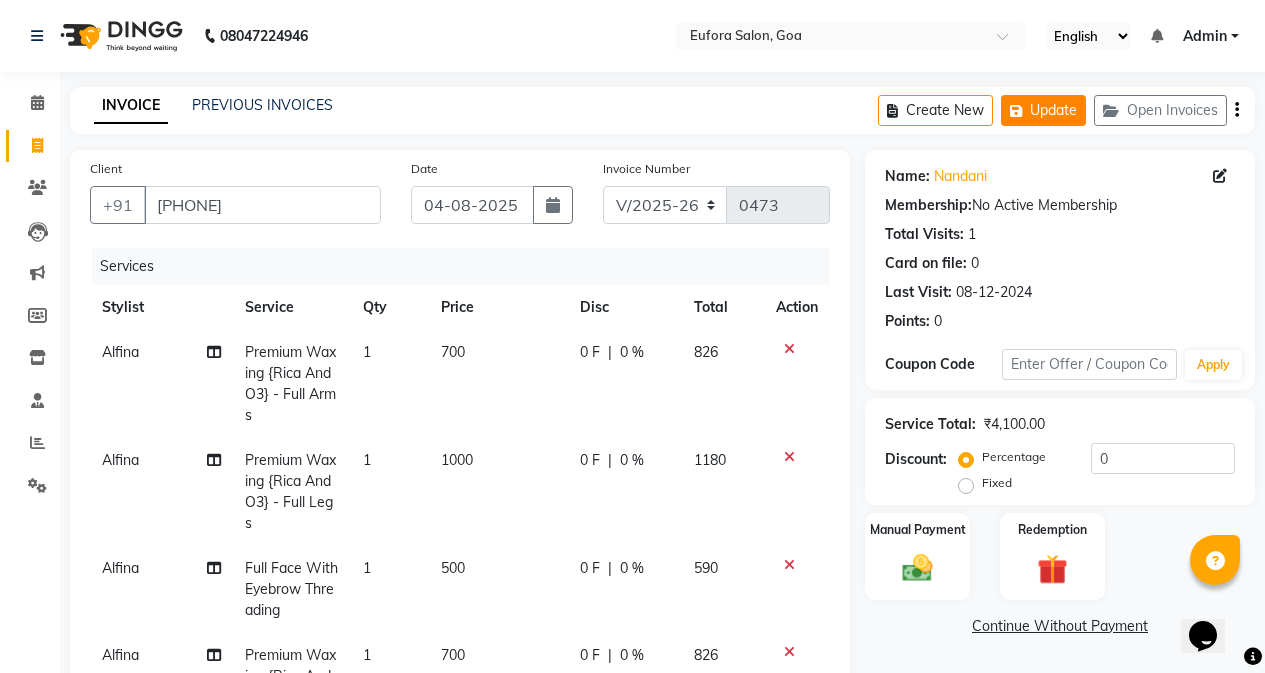 click 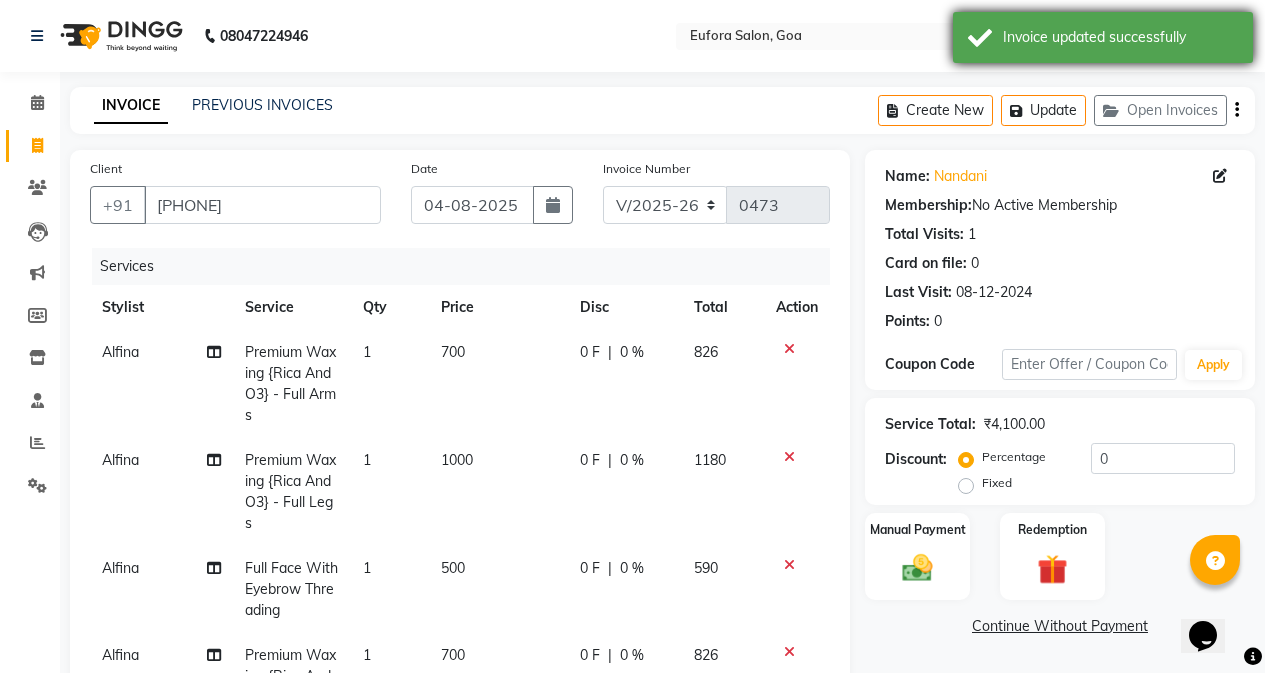 click on "Invoice updated successfully" at bounding box center (1120, 37) 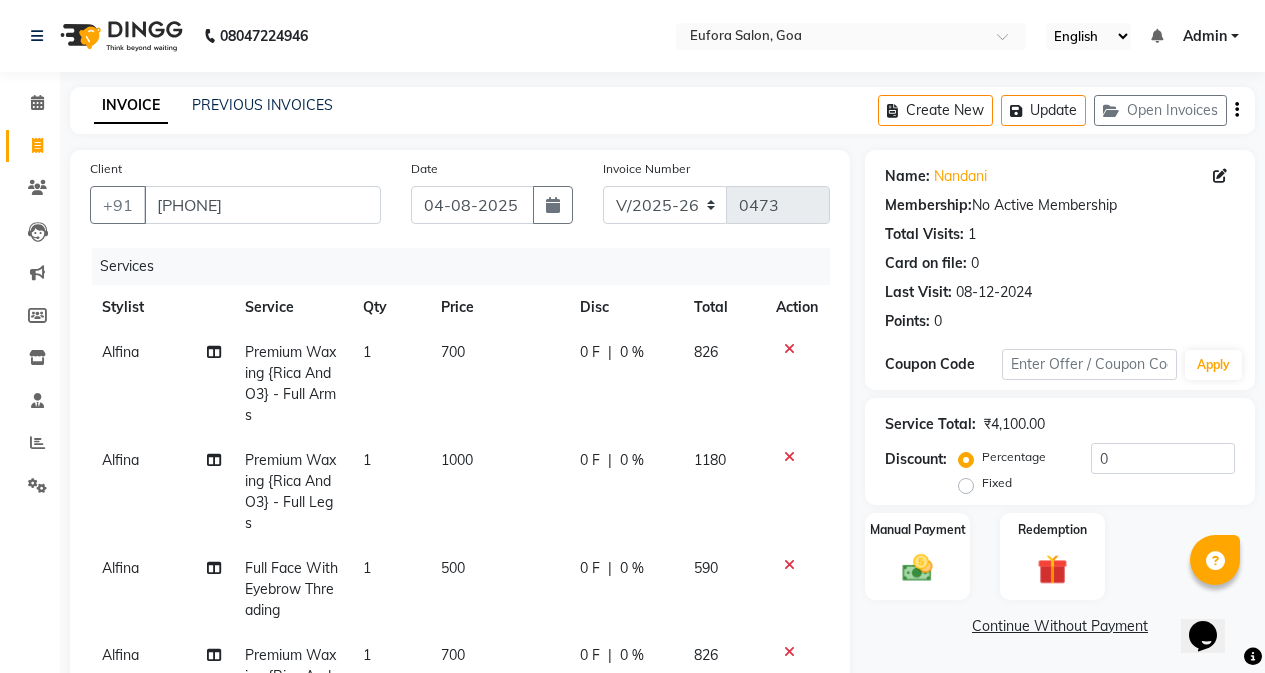 click on "English ENGLISH Español العربية मराठी हिंदी ગુજરાતી தமிழ் 中文 Notifications nothing to show Admin Manage Profile Change Password Sign out  Version:3.15.11" at bounding box center [851, 36] 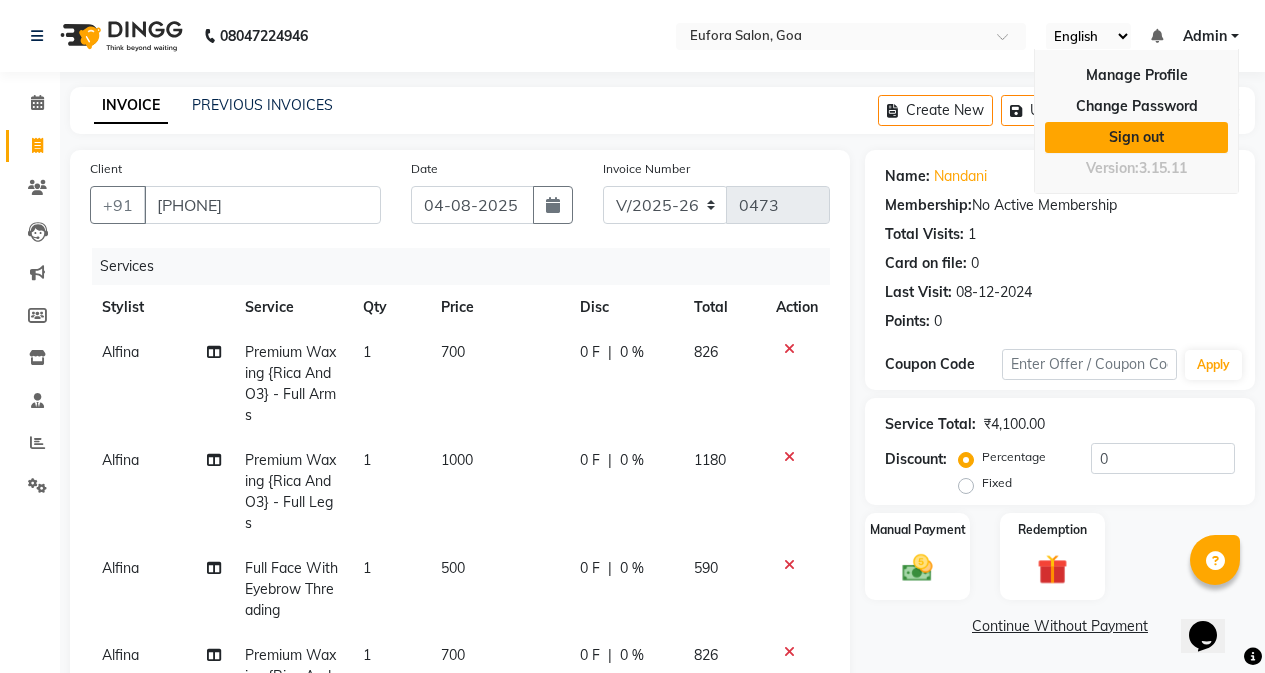 click on "Sign out" at bounding box center [1136, 137] 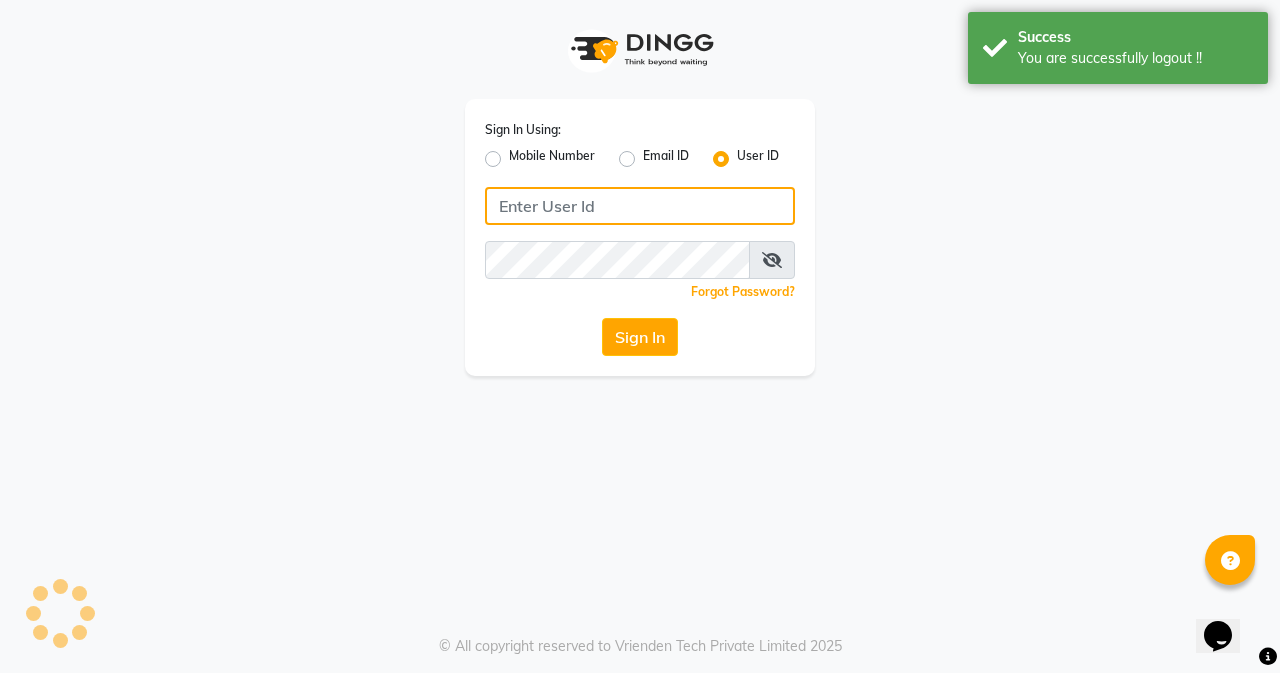 type on "[PHONE]" 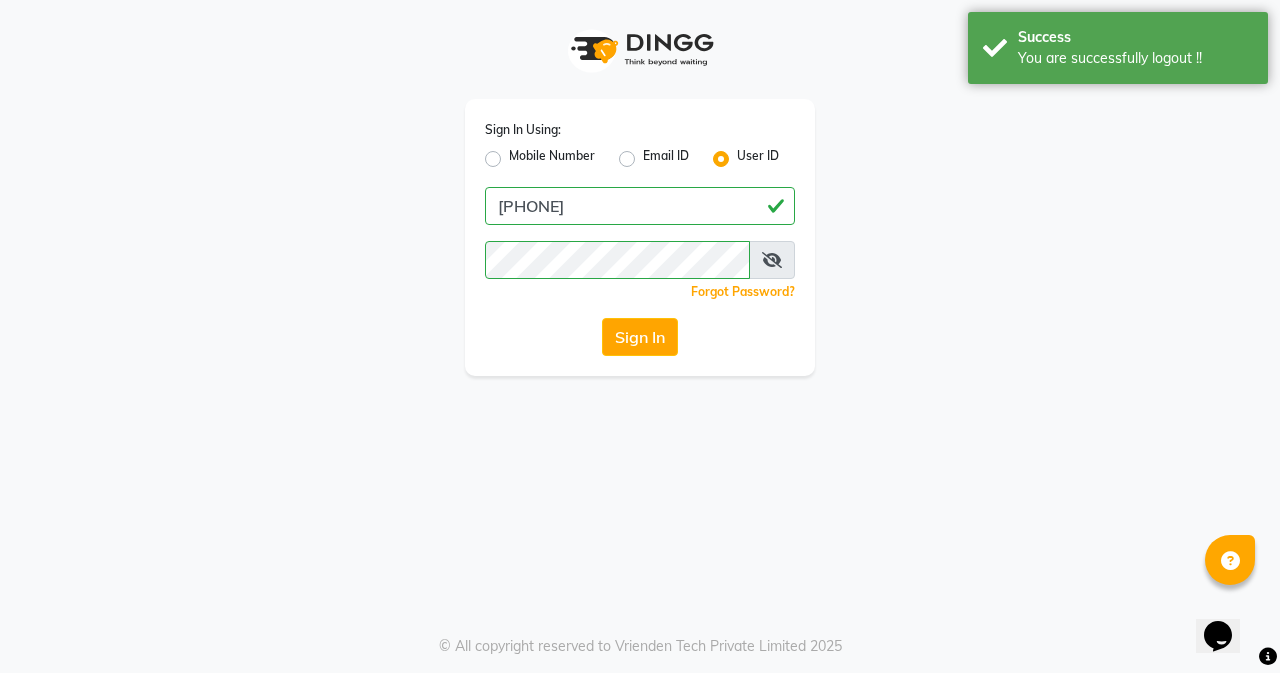 click on "Mobile Number" 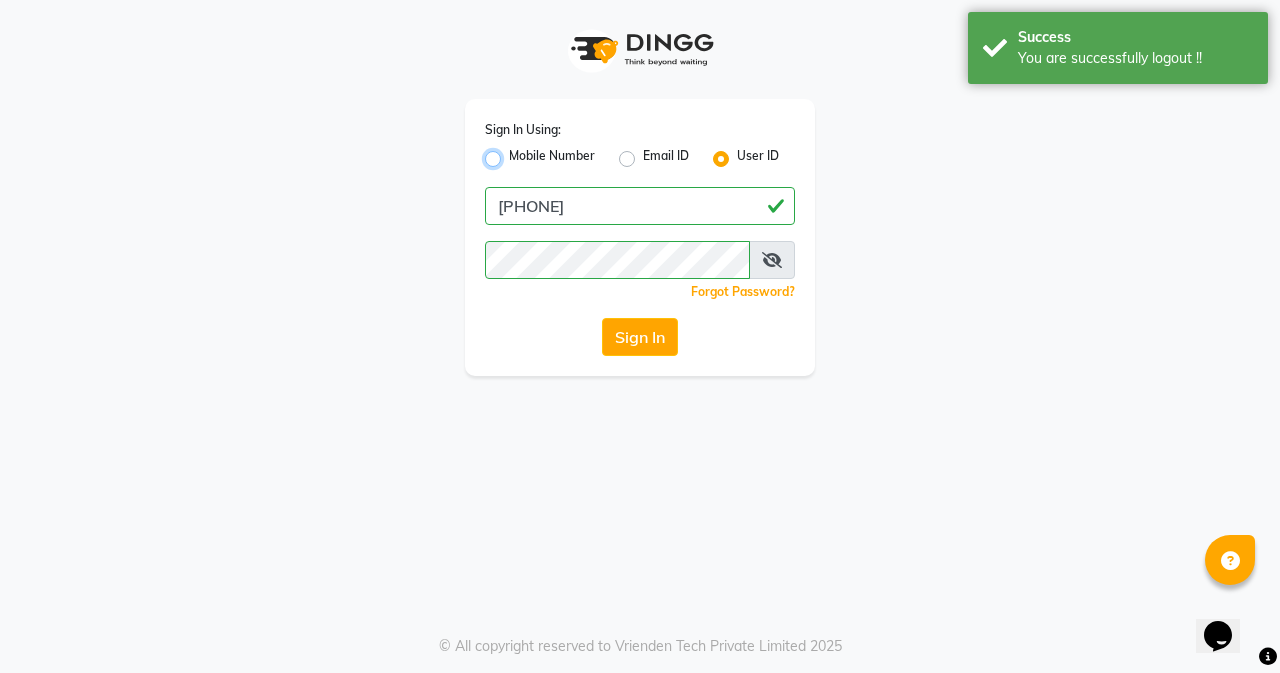 click on "Mobile Number" at bounding box center (515, 153) 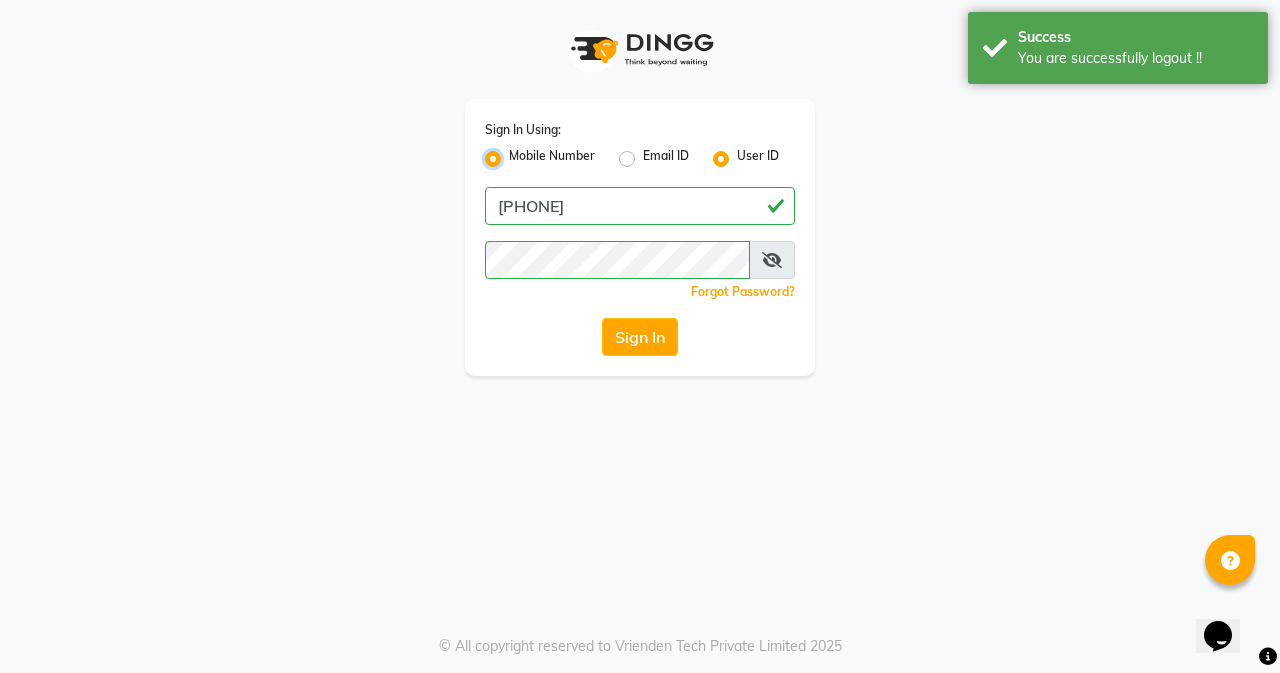 radio on "false" 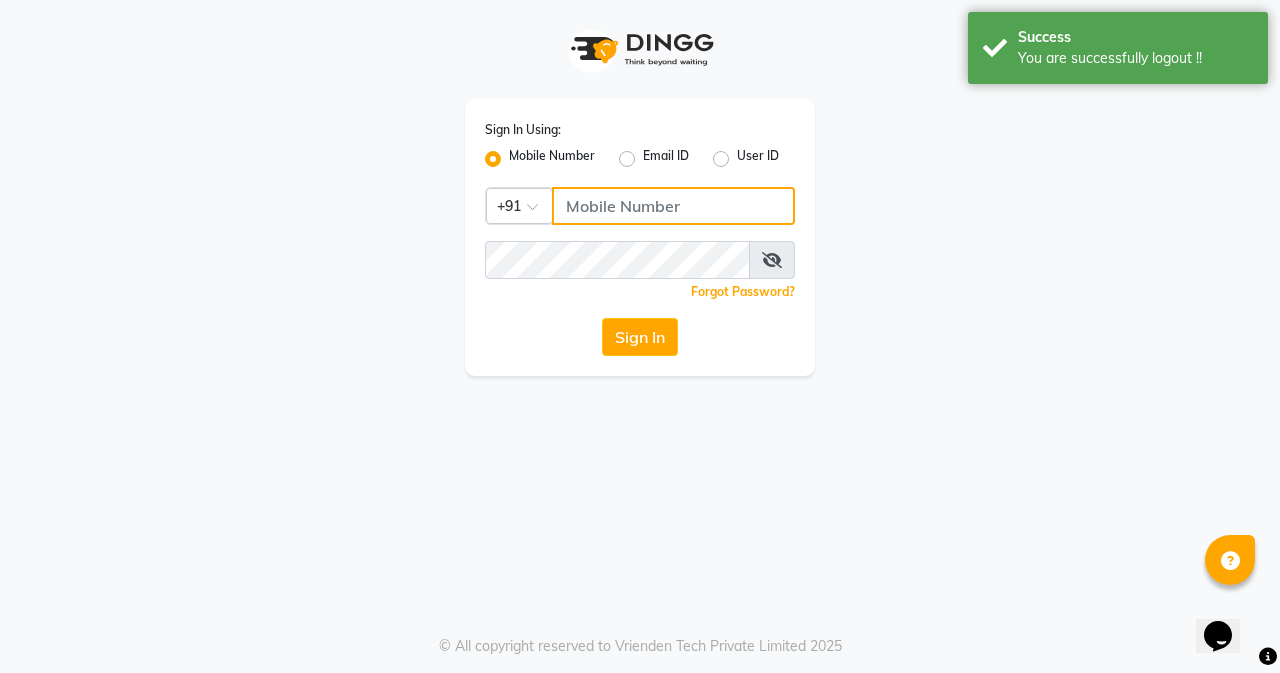 click 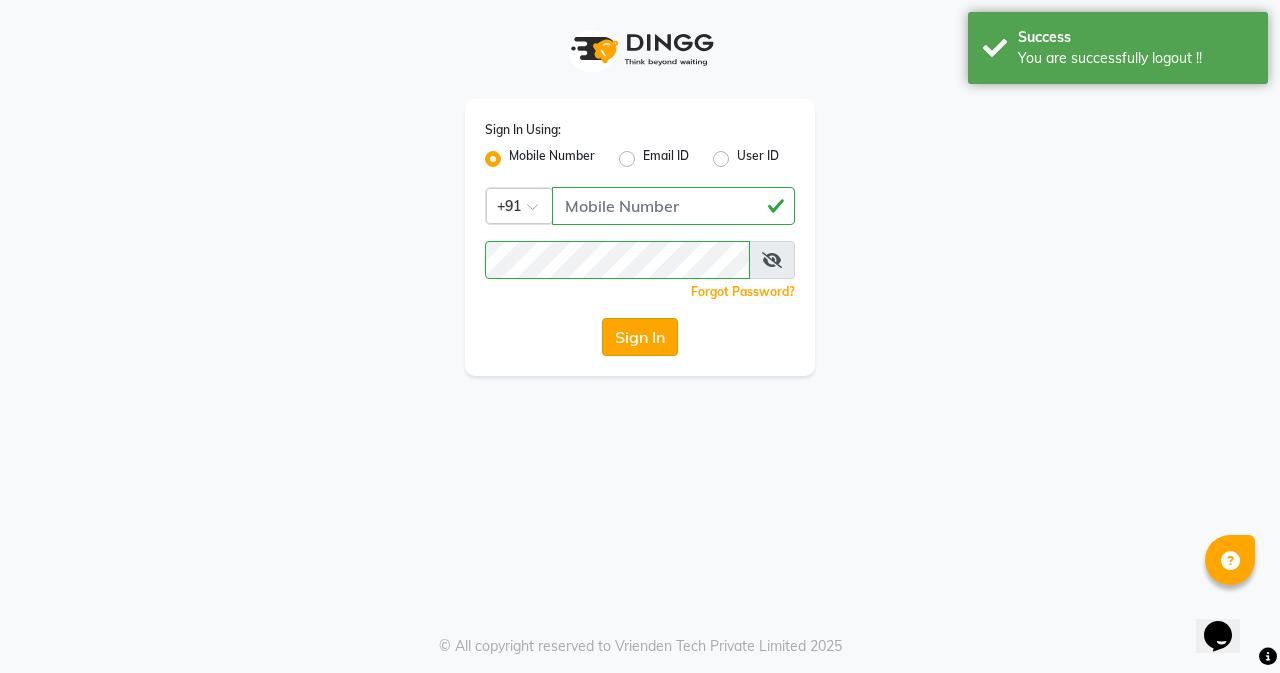 click on "Sign In" 